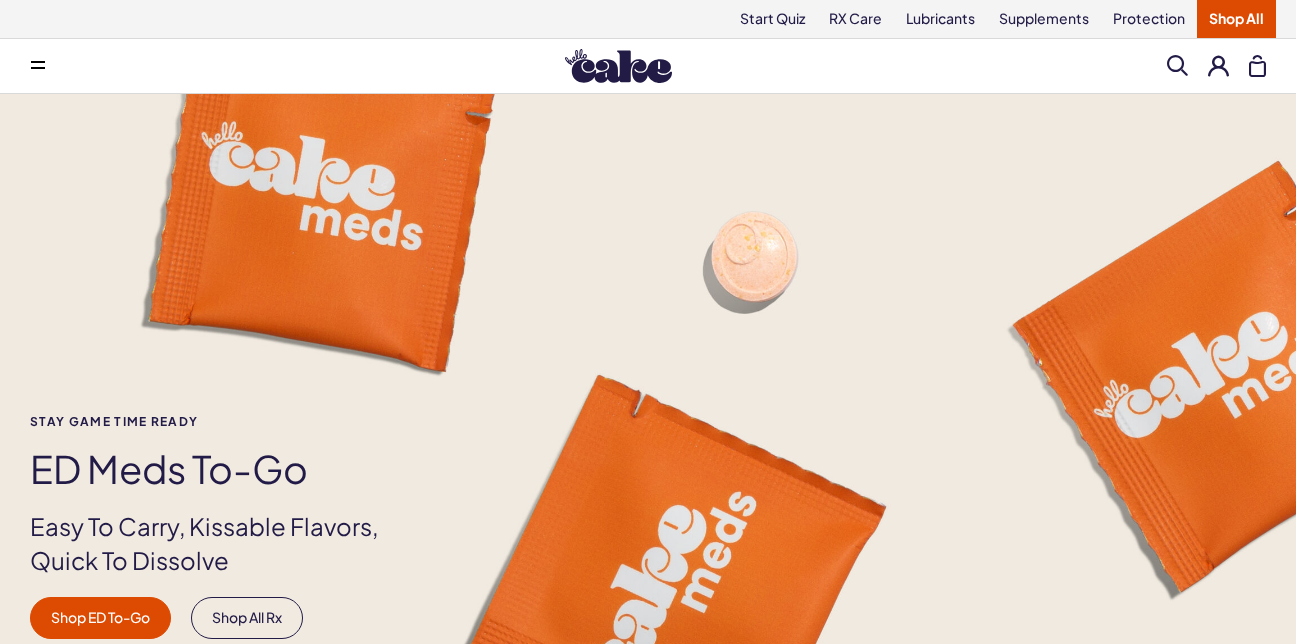 scroll, scrollTop: 0, scrollLeft: 0, axis: both 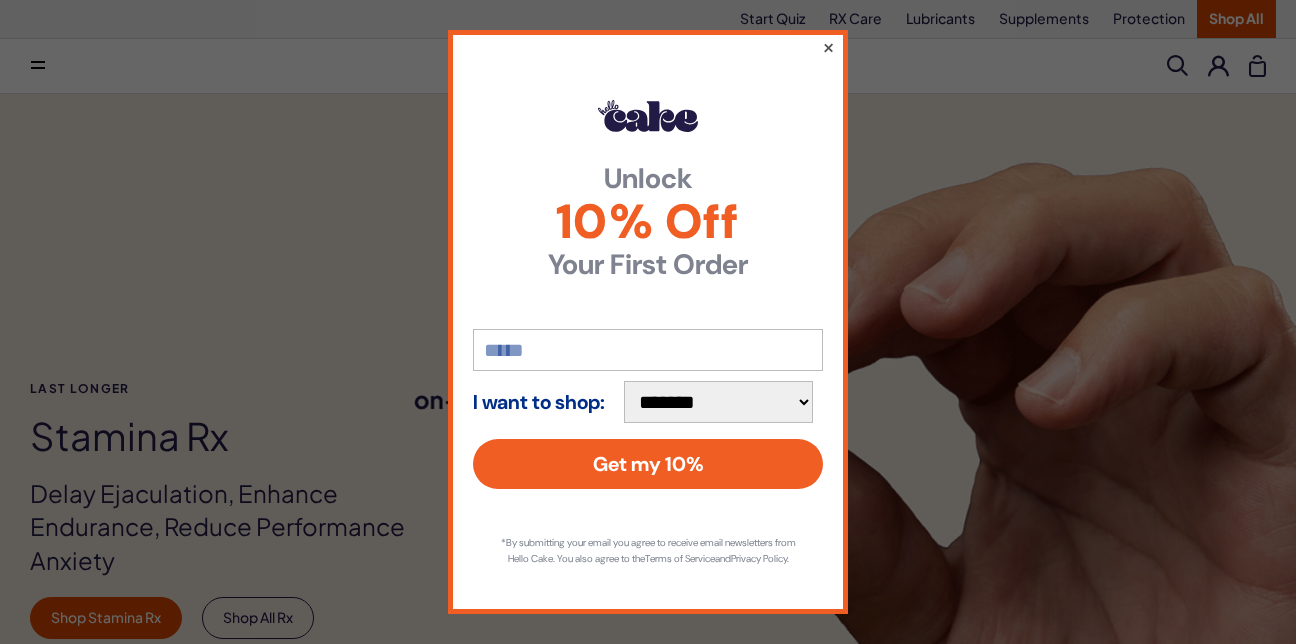 click on "×" at bounding box center [828, 47] 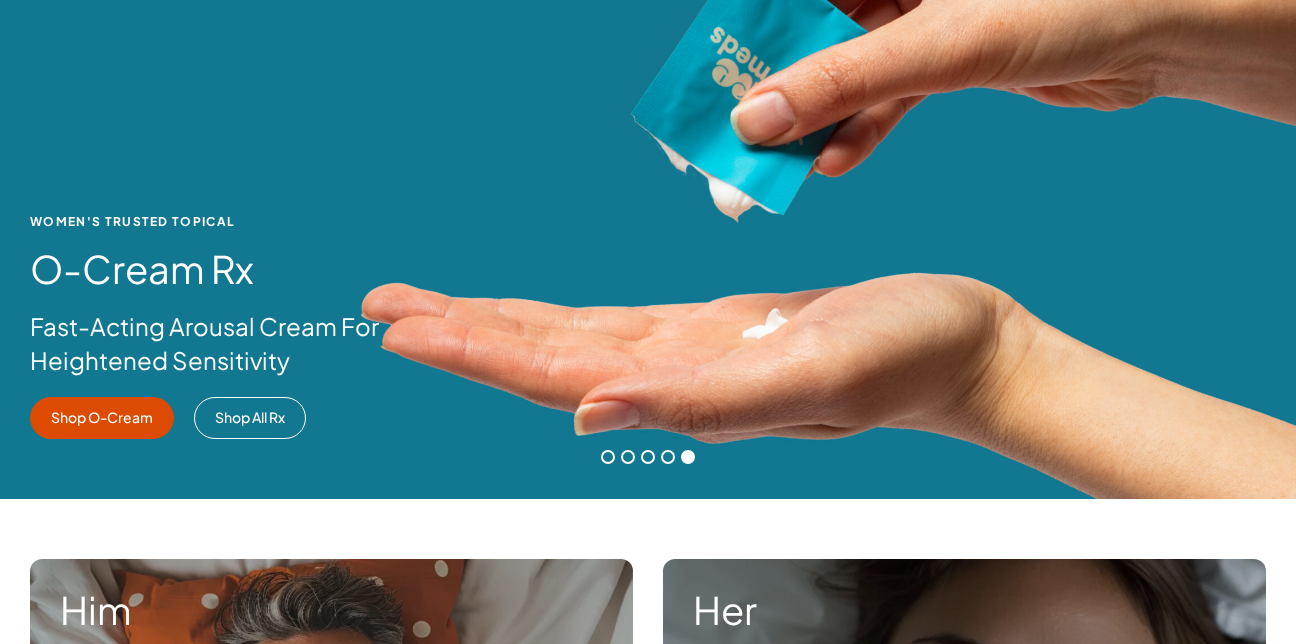 scroll, scrollTop: 500, scrollLeft: 0, axis: vertical 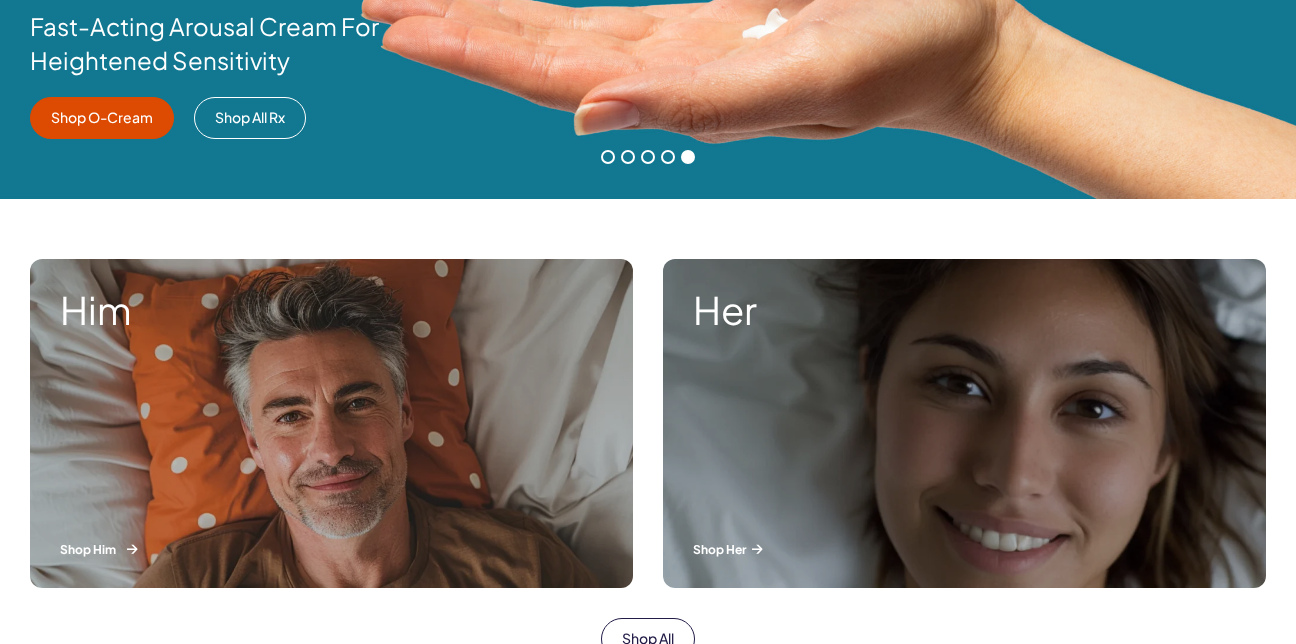 click on "Him
Shop Him" at bounding box center (331, 423) 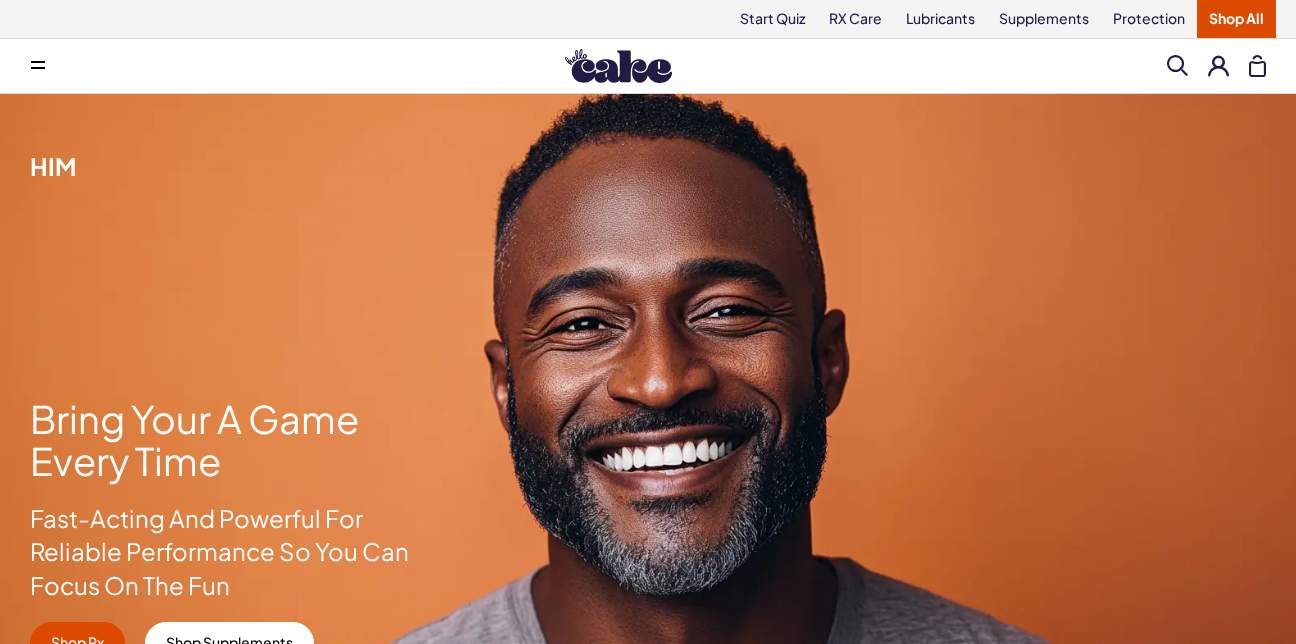 scroll, scrollTop: 0, scrollLeft: 0, axis: both 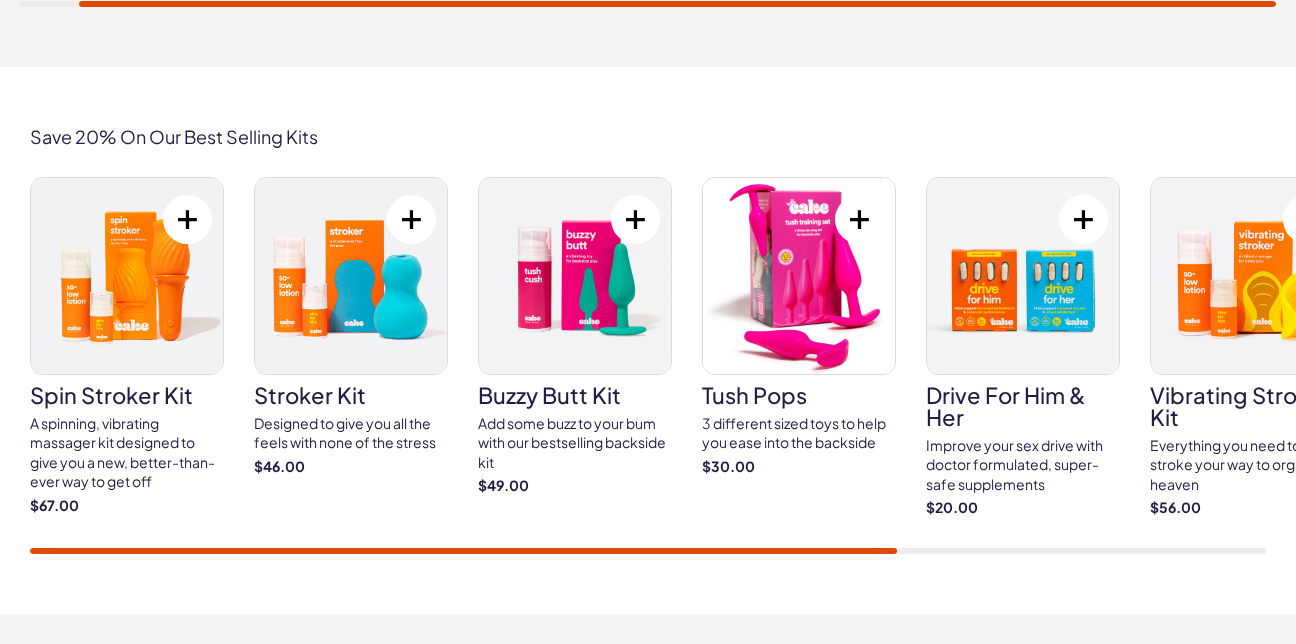 click on "3 different sized toys to help you ease into the backside" at bounding box center (799, 433) 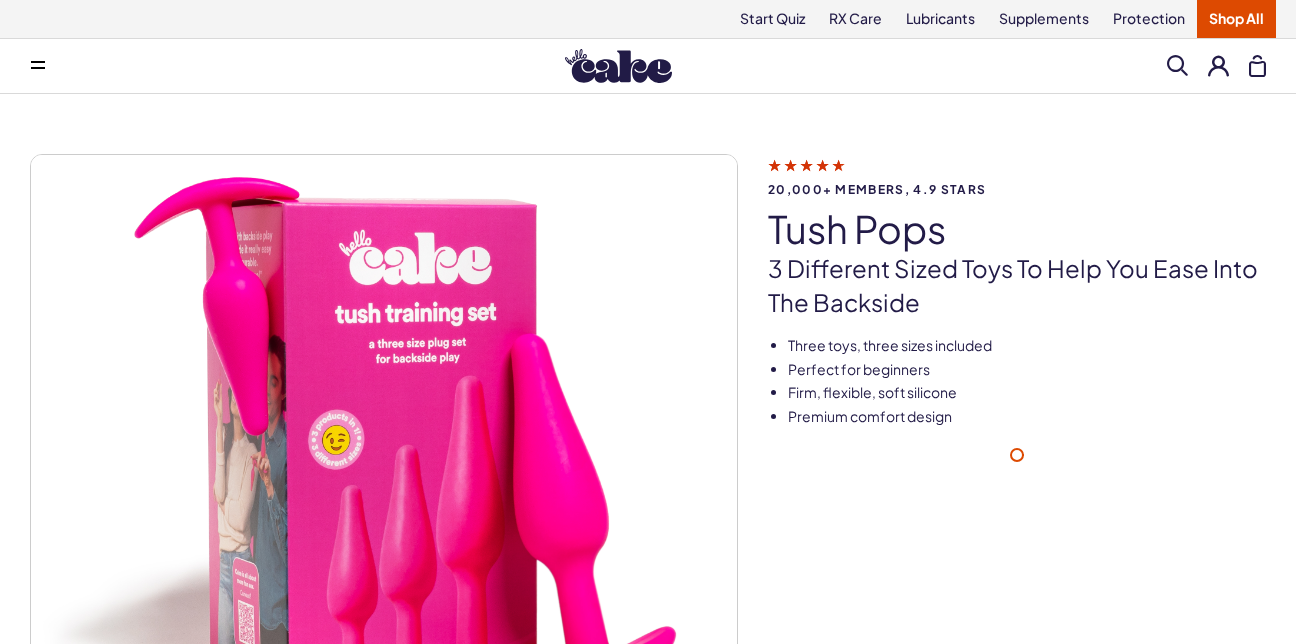 scroll, scrollTop: 0, scrollLeft: 0, axis: both 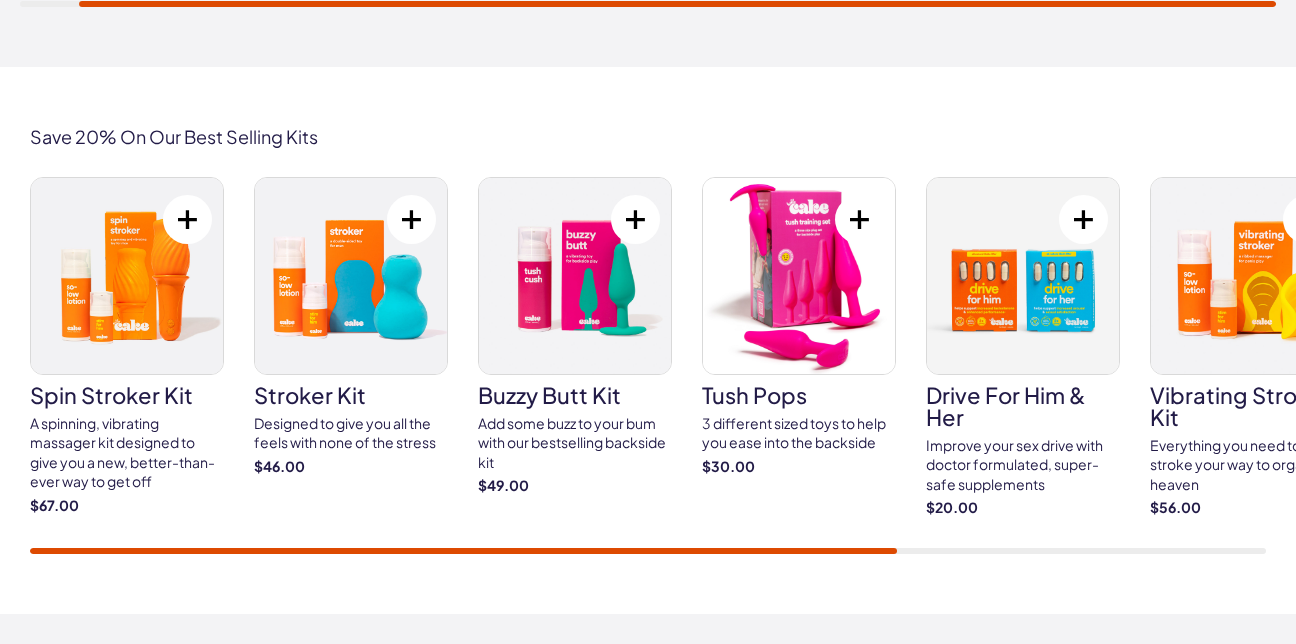 click on "Designed to give you all the feels with none of the stress" at bounding box center [351, 433] 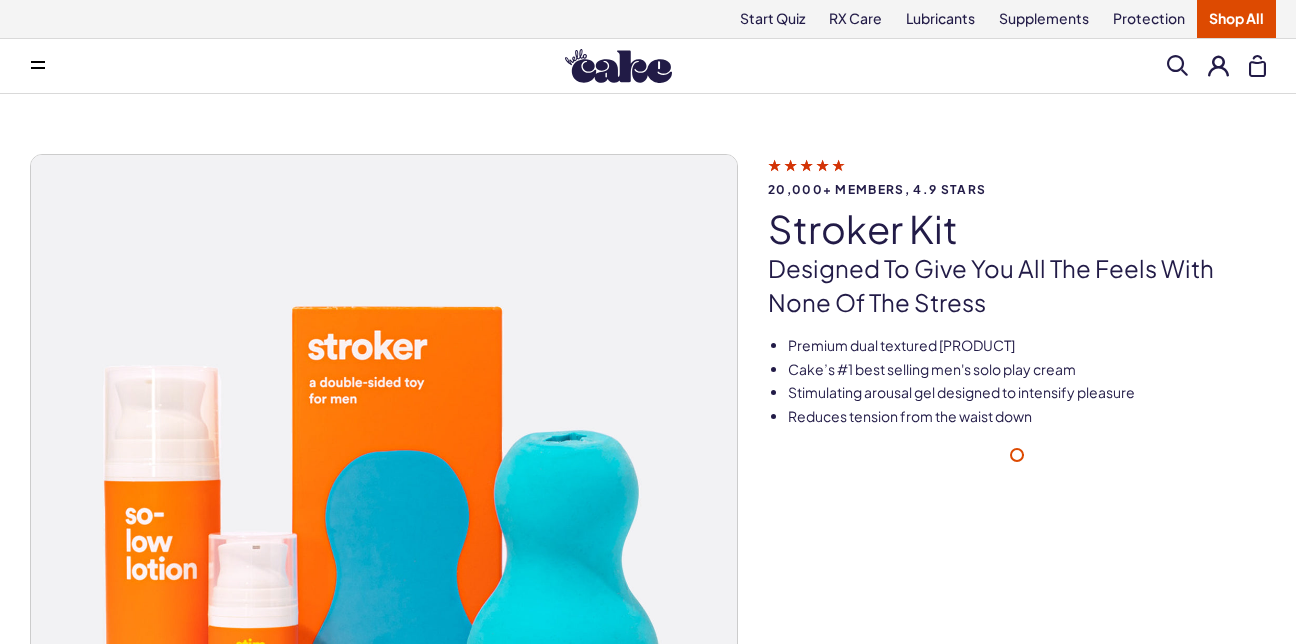 scroll, scrollTop: 0, scrollLeft: 0, axis: both 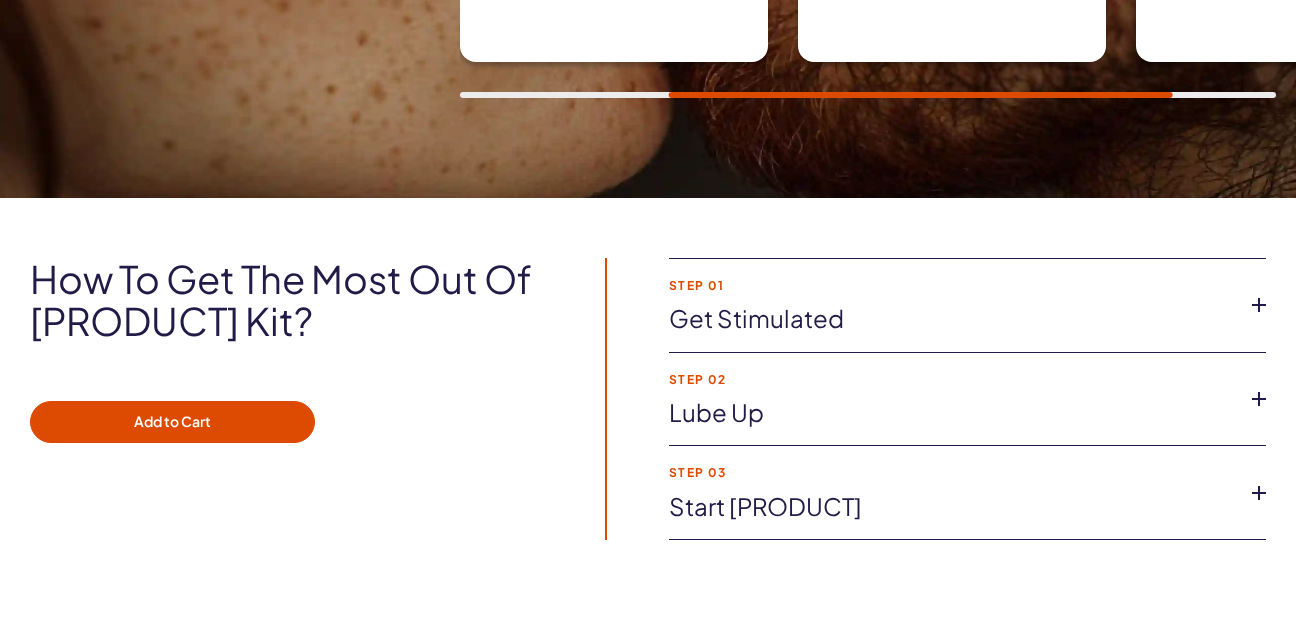 click on "Get stimulated" at bounding box center [951, 319] 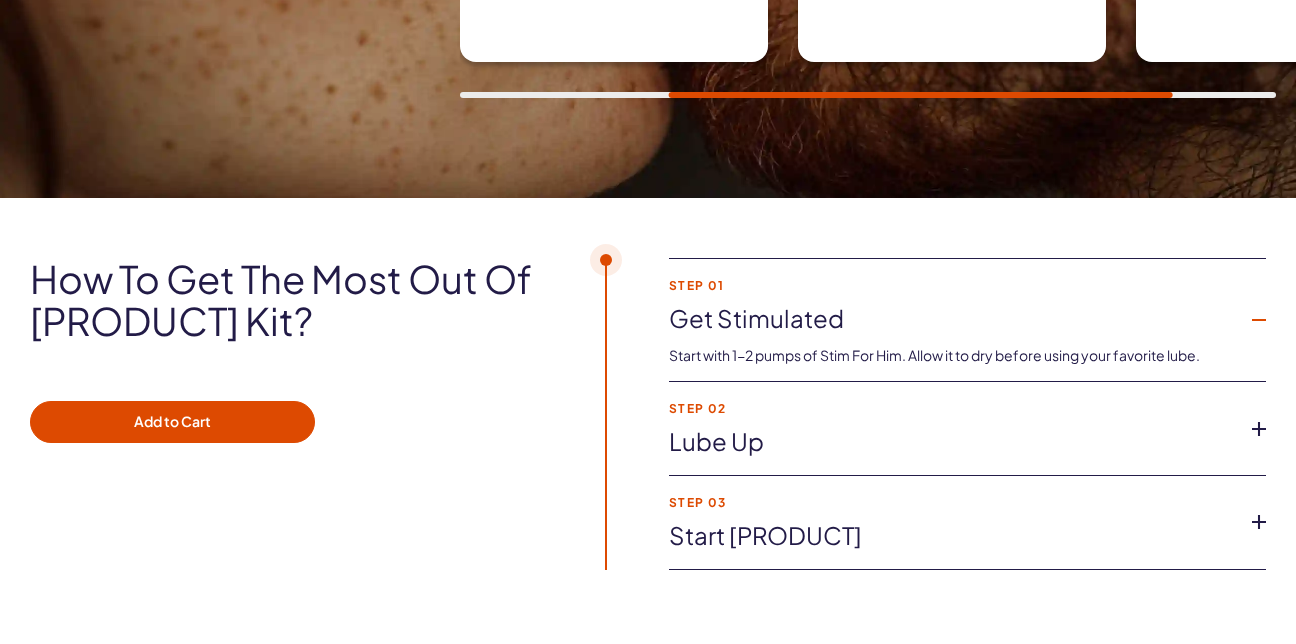 click on "Lube up" at bounding box center [951, 319] 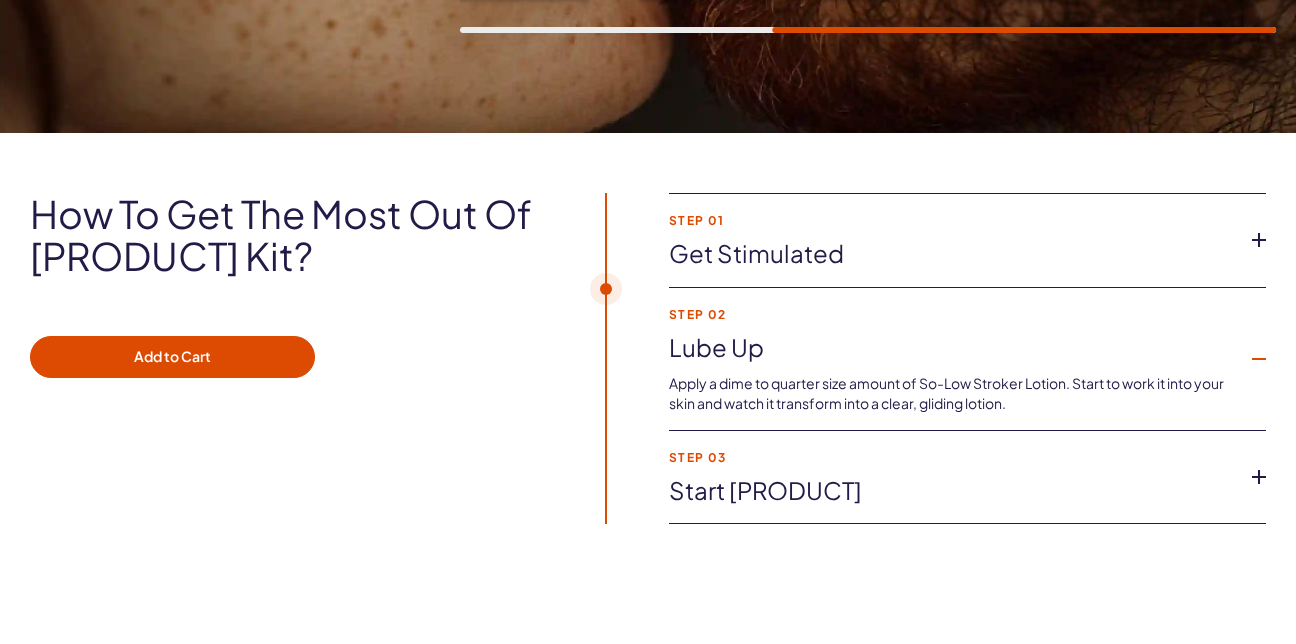 scroll, scrollTop: 1800, scrollLeft: 0, axis: vertical 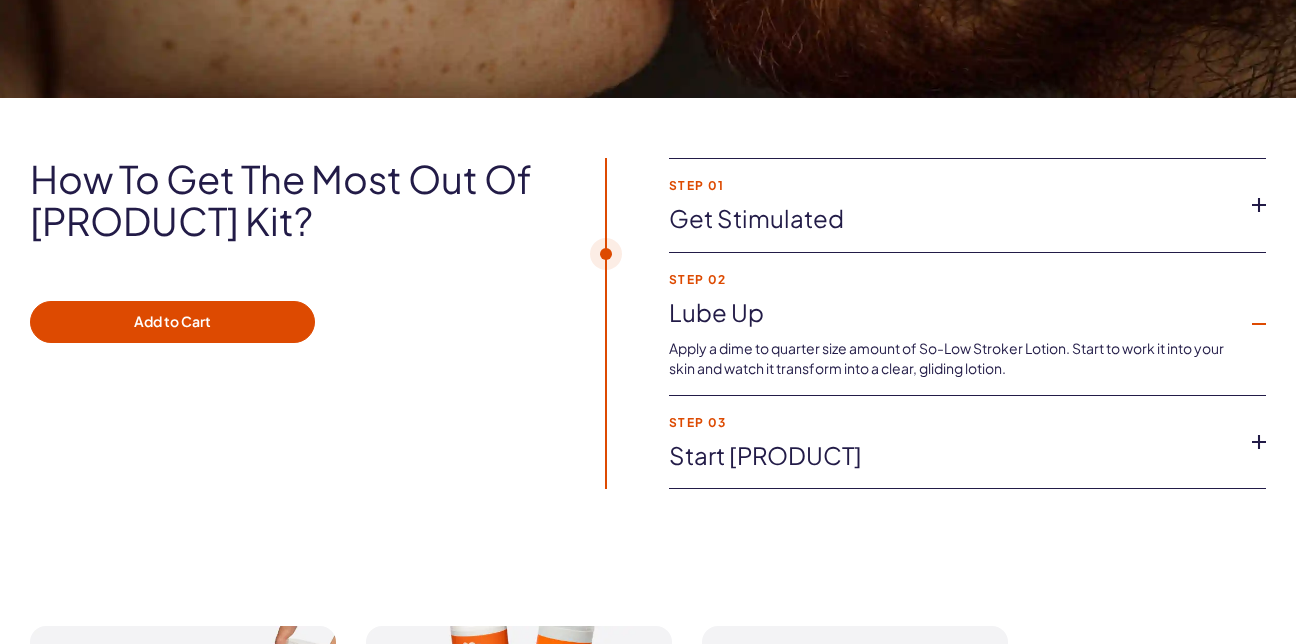 click on "Start stroking" at bounding box center [951, 219] 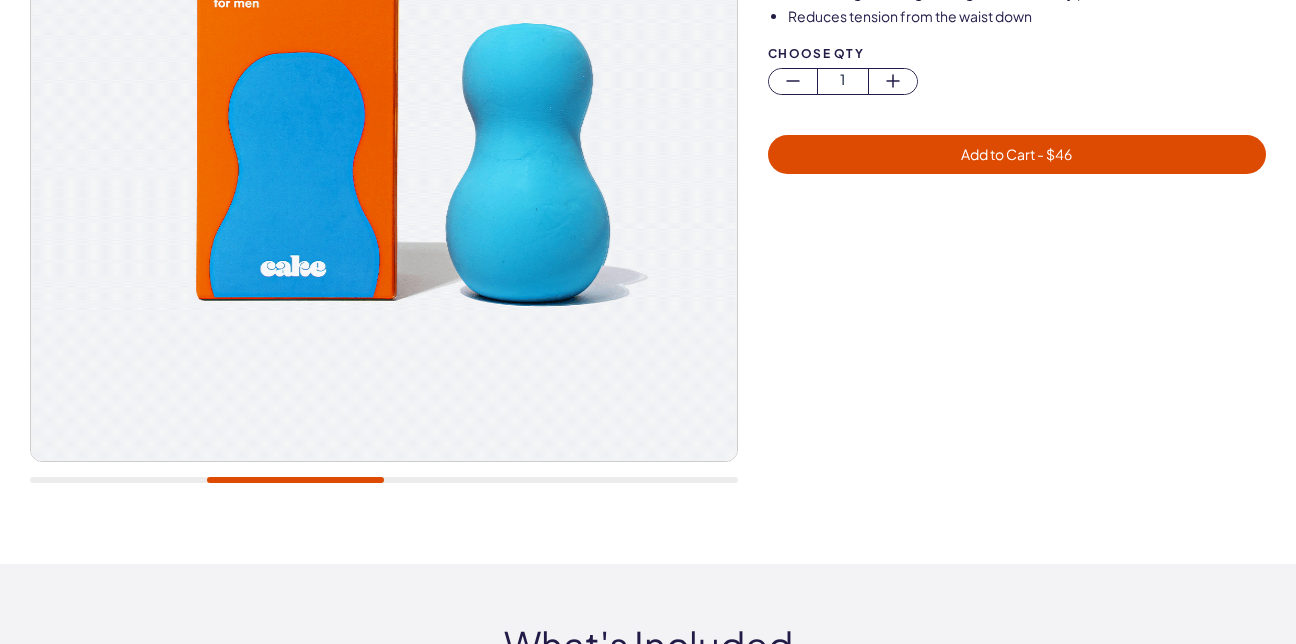scroll, scrollTop: 0, scrollLeft: 0, axis: both 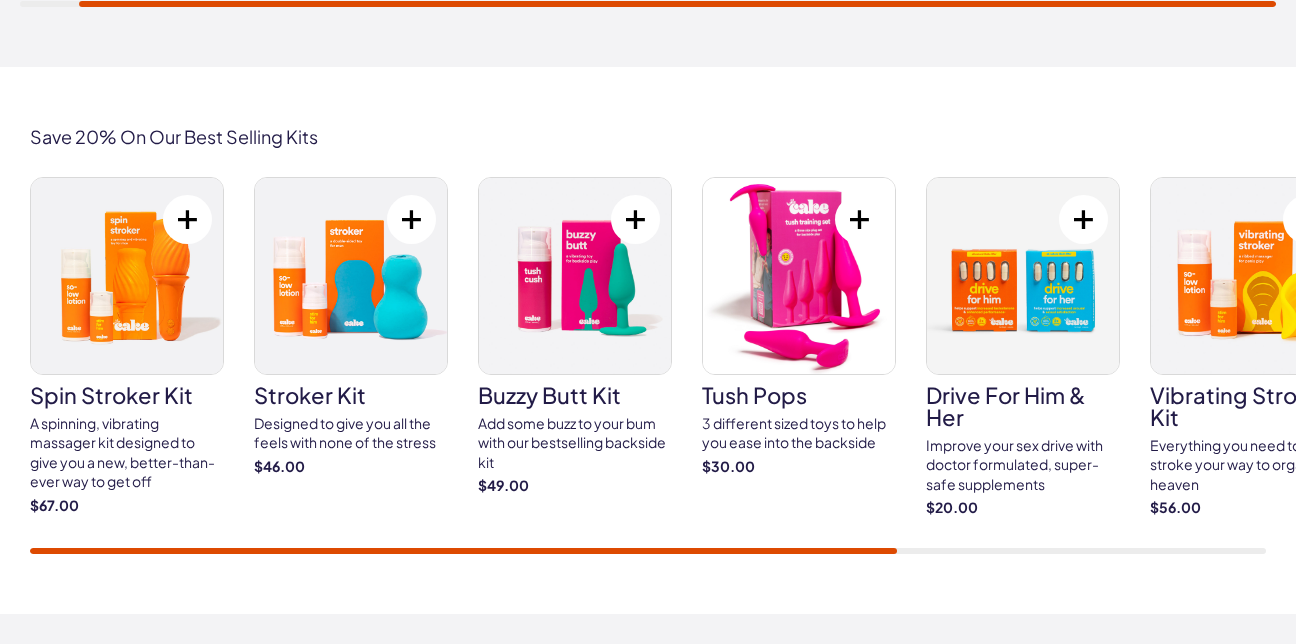 click on "vibrating stroker kit" at bounding box center (1247, 406) 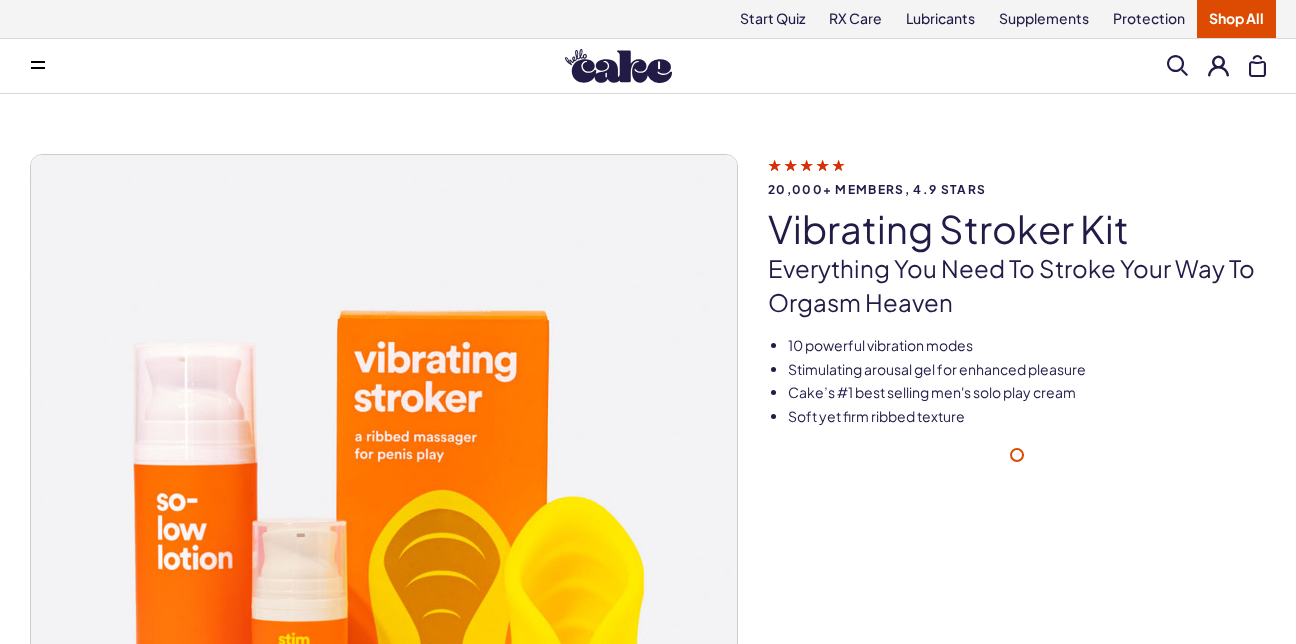 scroll, scrollTop: 300, scrollLeft: 0, axis: vertical 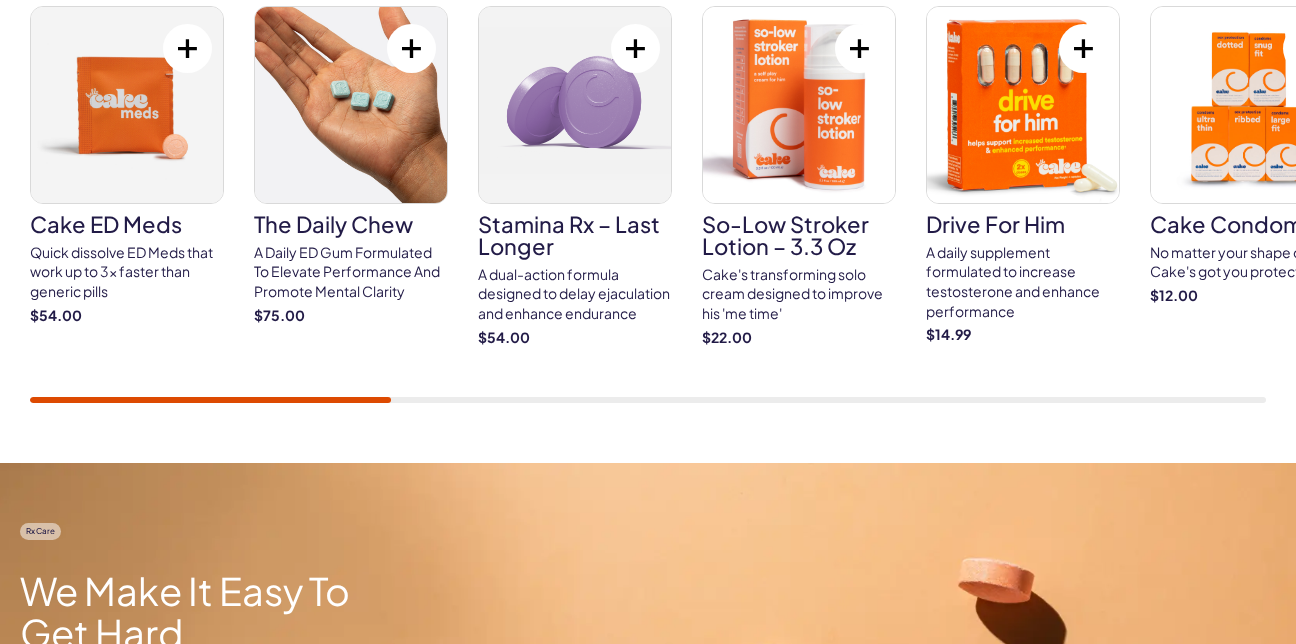 click on "Quick dissolve ED Meds that work up to 3x faster than generic pills" at bounding box center (127, 272) 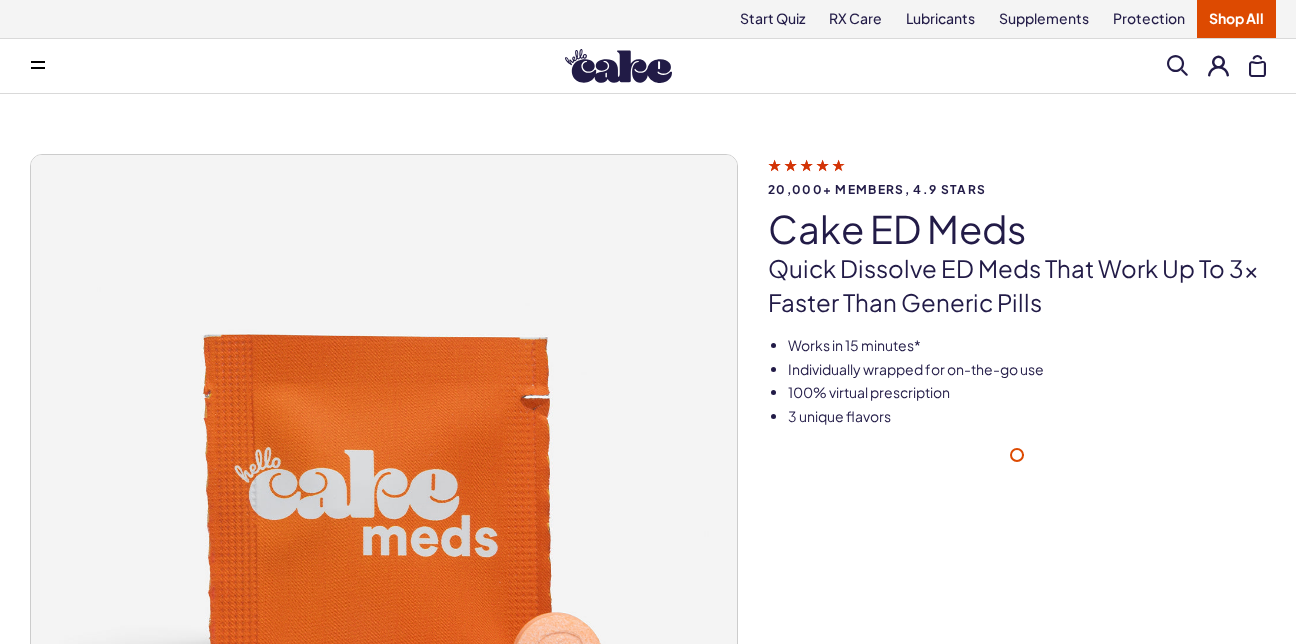 scroll, scrollTop: 0, scrollLeft: 0, axis: both 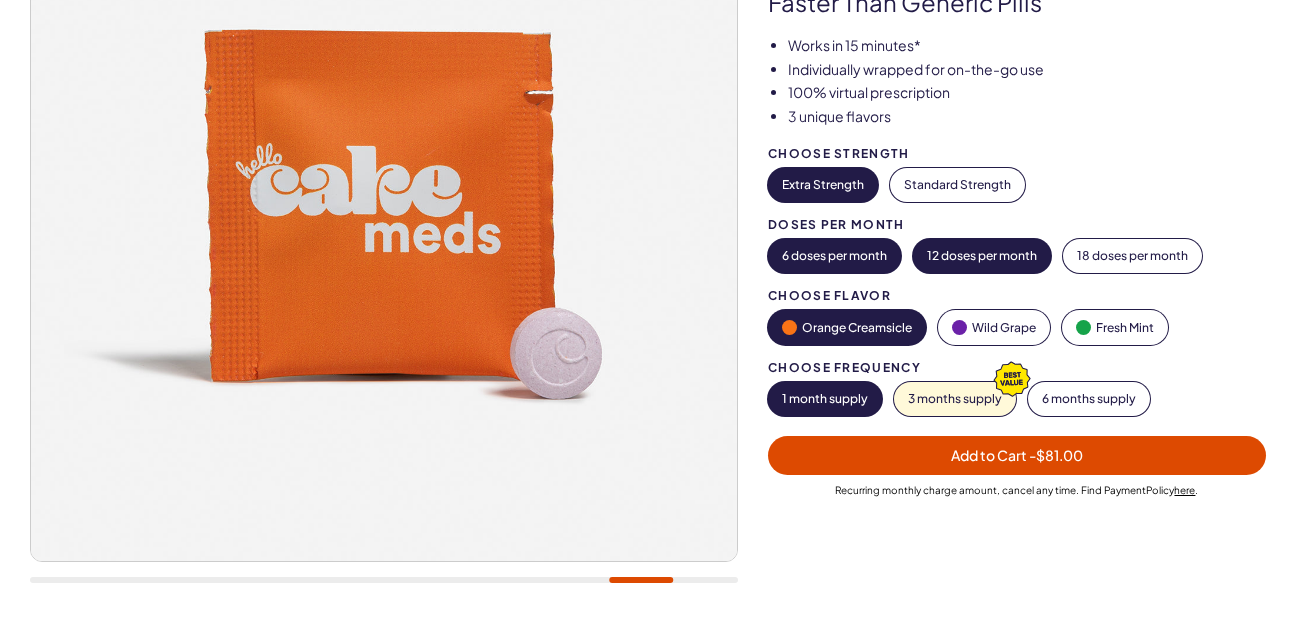 click on "12 doses per month" at bounding box center [982, 256] 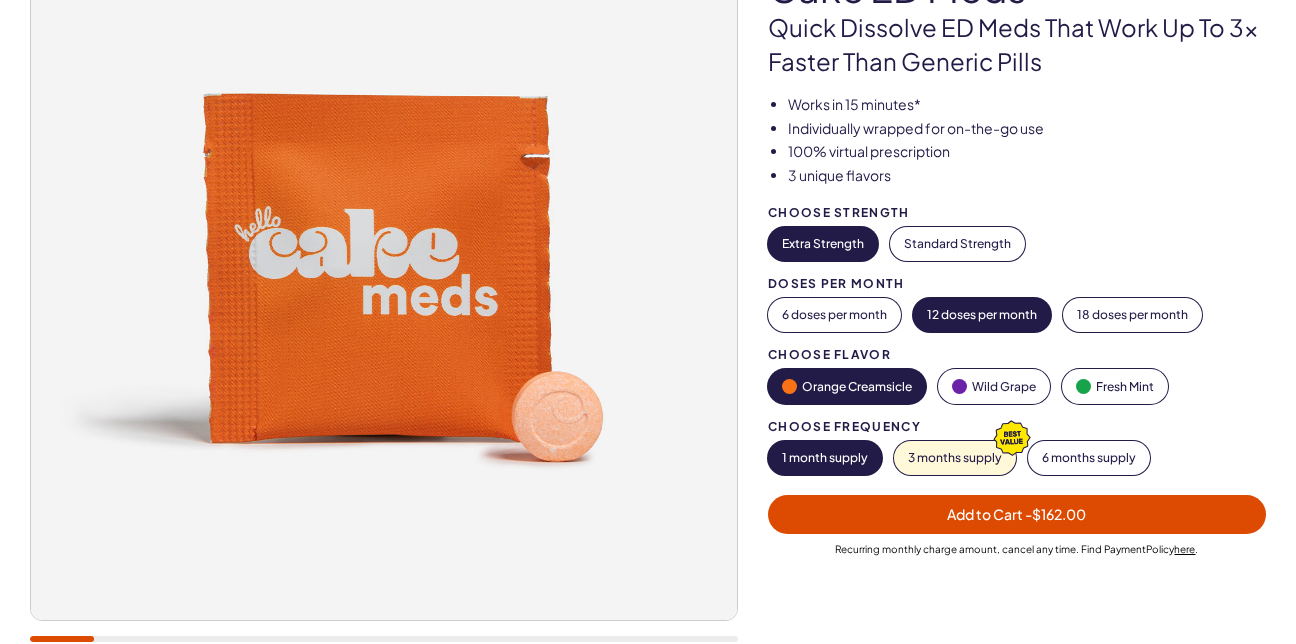 scroll, scrollTop: 200, scrollLeft: 0, axis: vertical 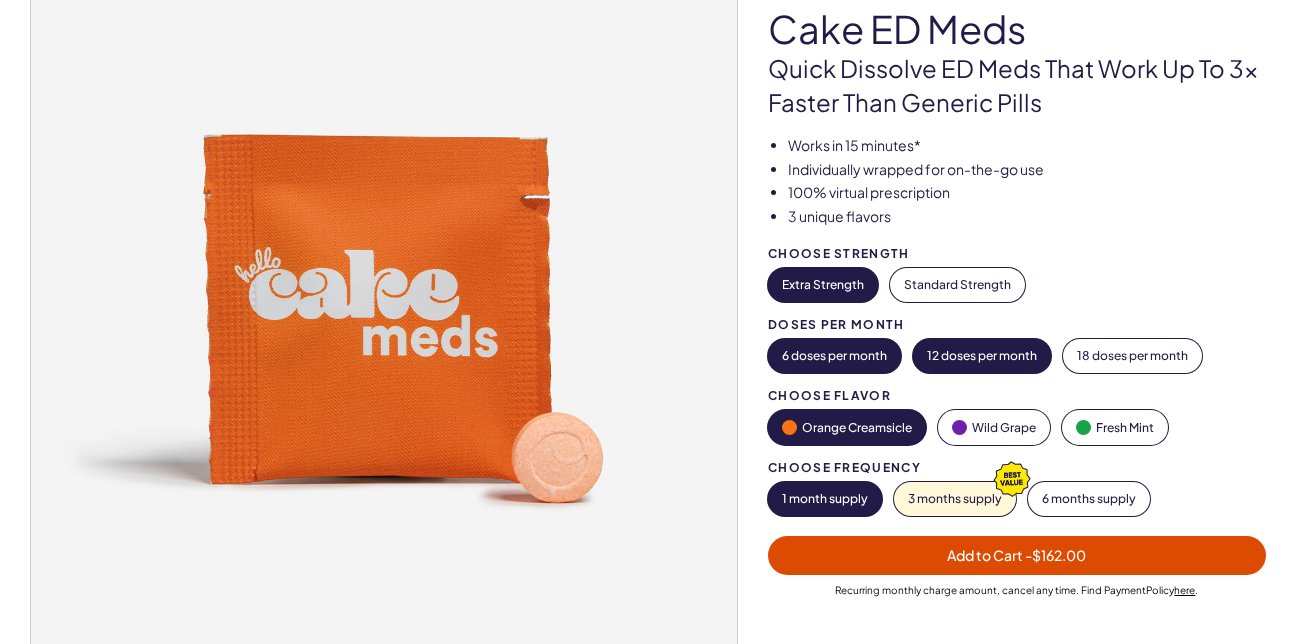 click on "6 doses per month" at bounding box center [834, 356] 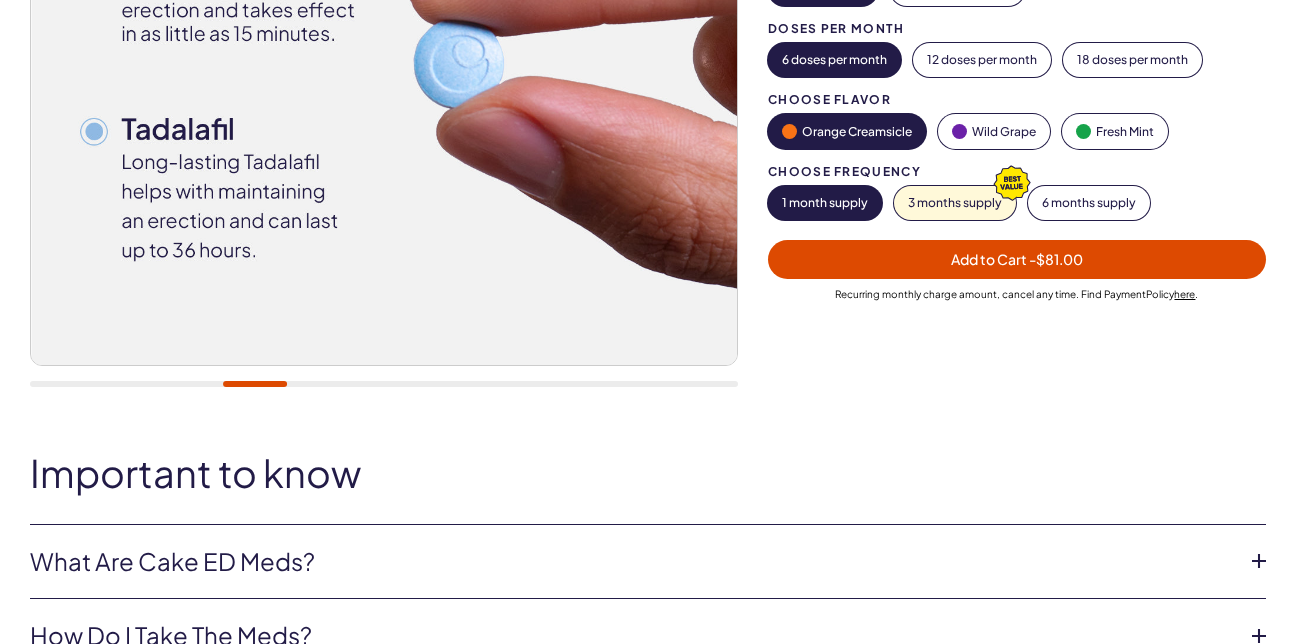 scroll, scrollTop: 500, scrollLeft: 0, axis: vertical 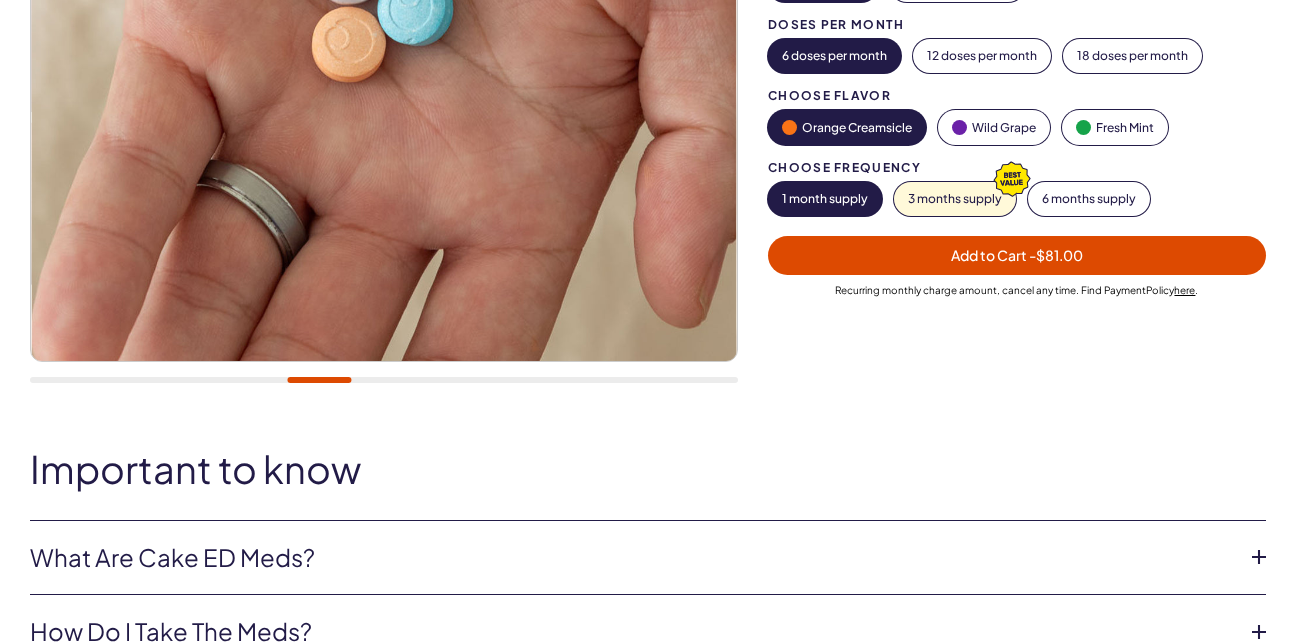 click at bounding box center (384, 29) 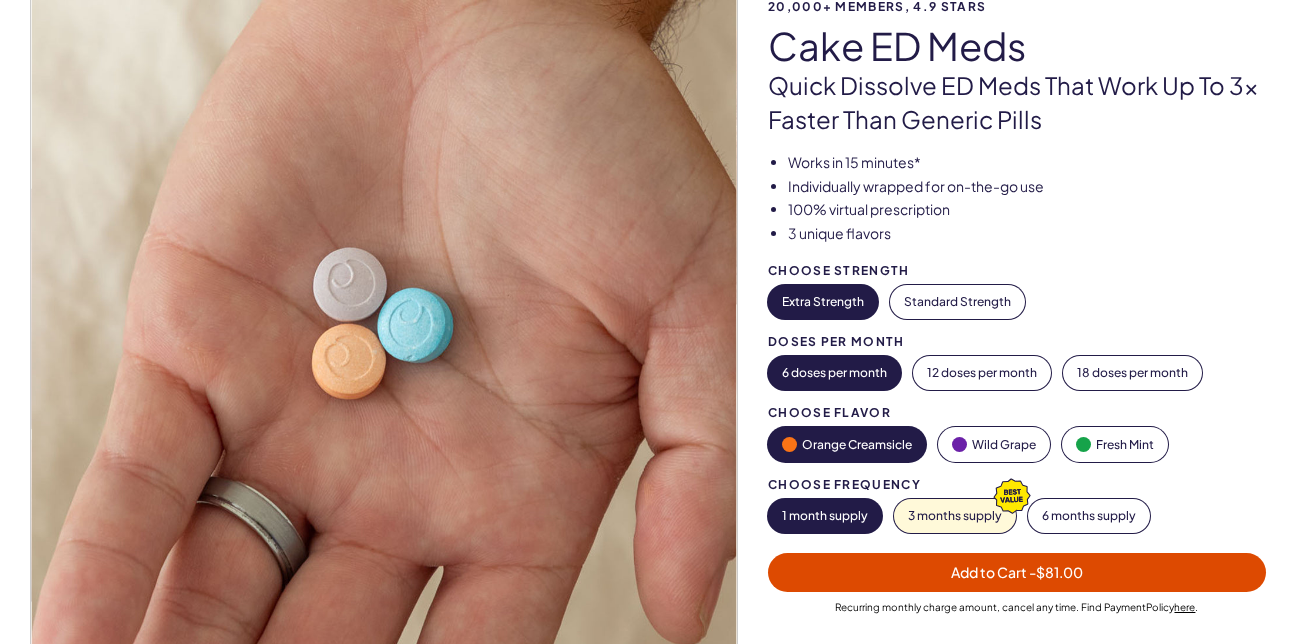 scroll, scrollTop: 300, scrollLeft: 0, axis: vertical 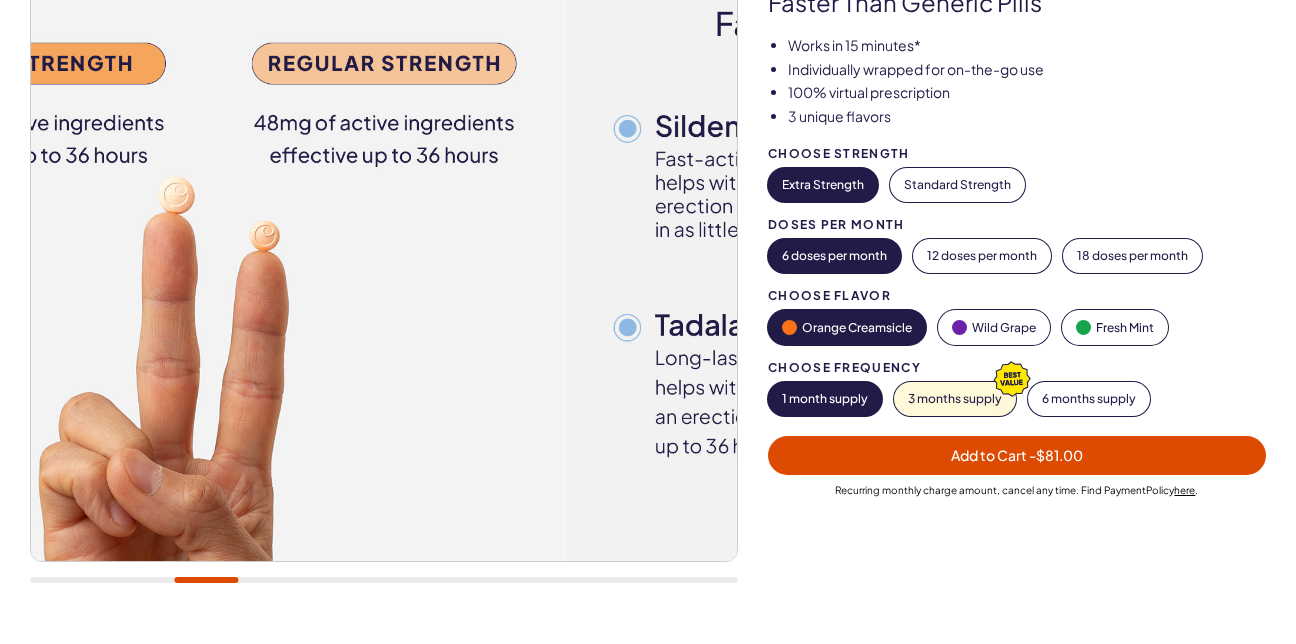 click at bounding box center [384, 229] 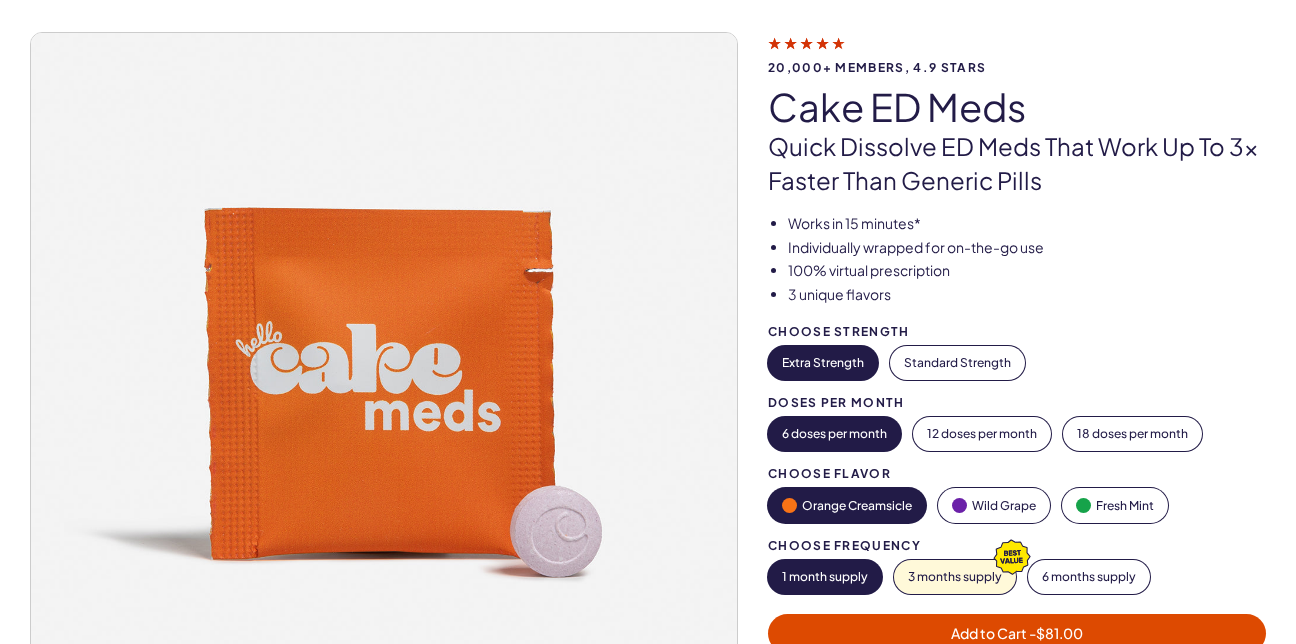 scroll, scrollTop: 300, scrollLeft: 0, axis: vertical 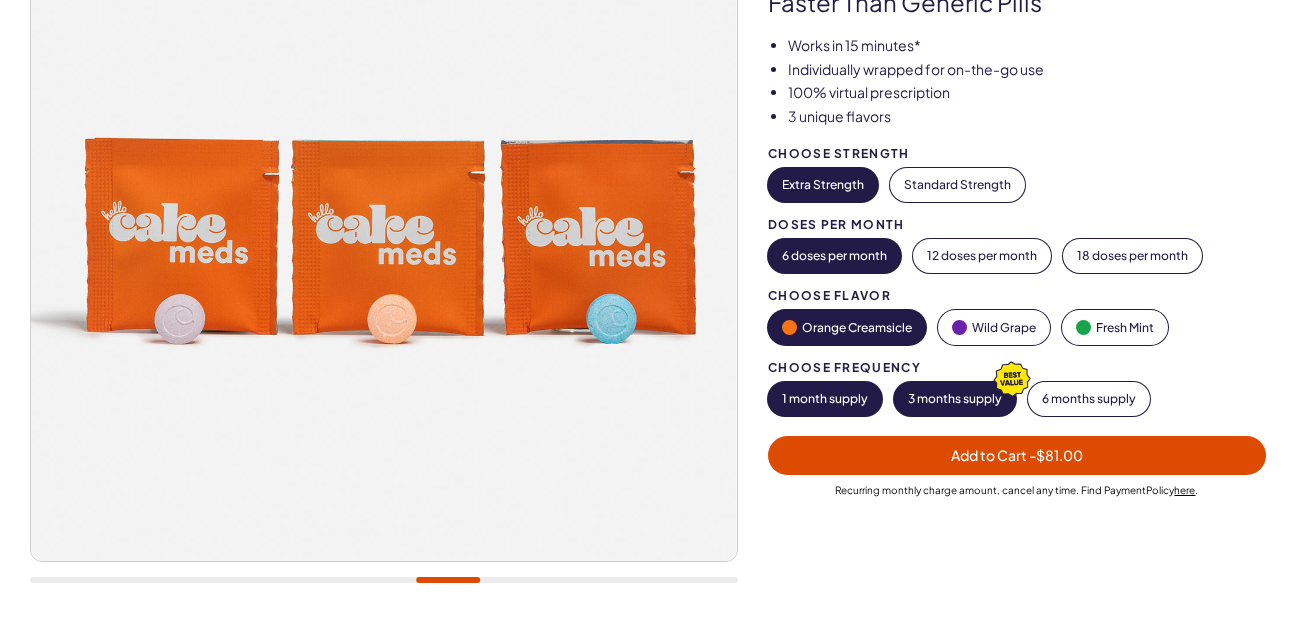 click on "3 months supply" at bounding box center (955, 399) 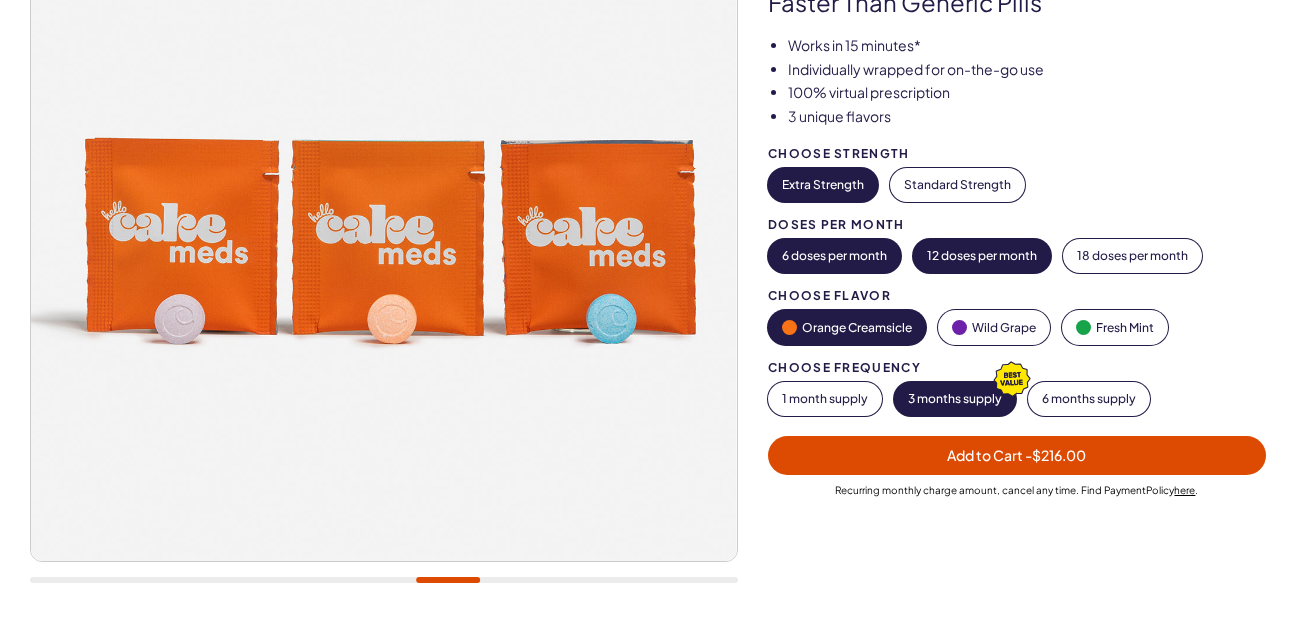 click on "12 doses per month" at bounding box center (982, 256) 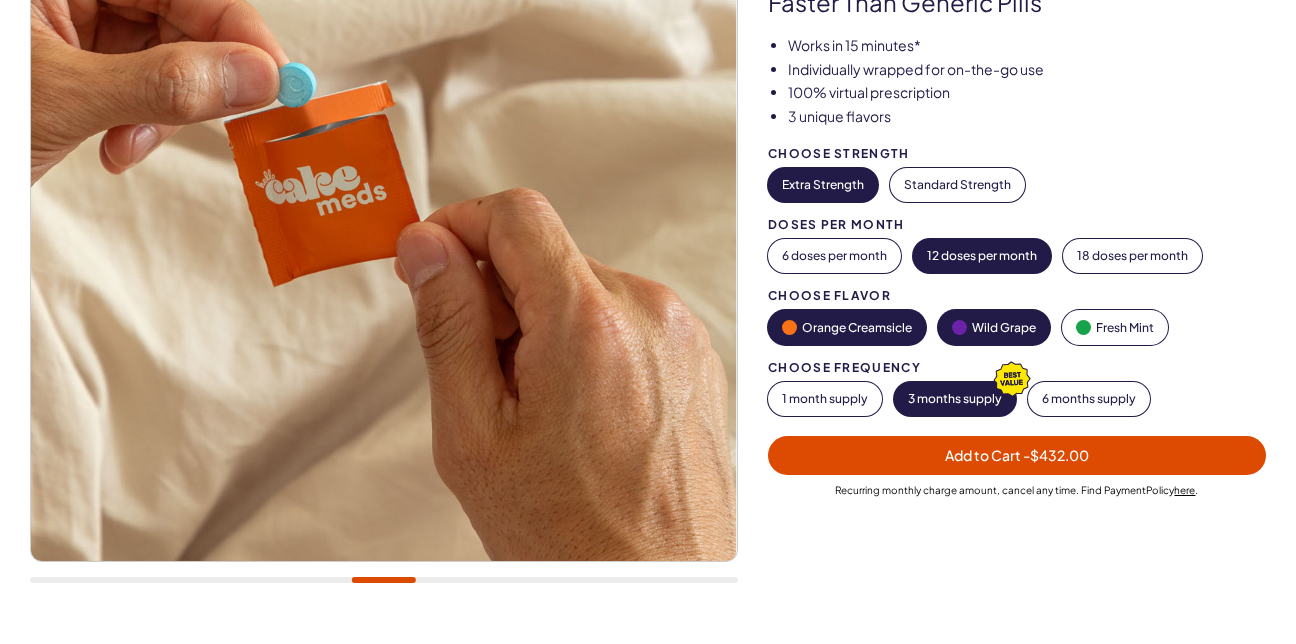 click on "Wild Grape" at bounding box center (994, 327) 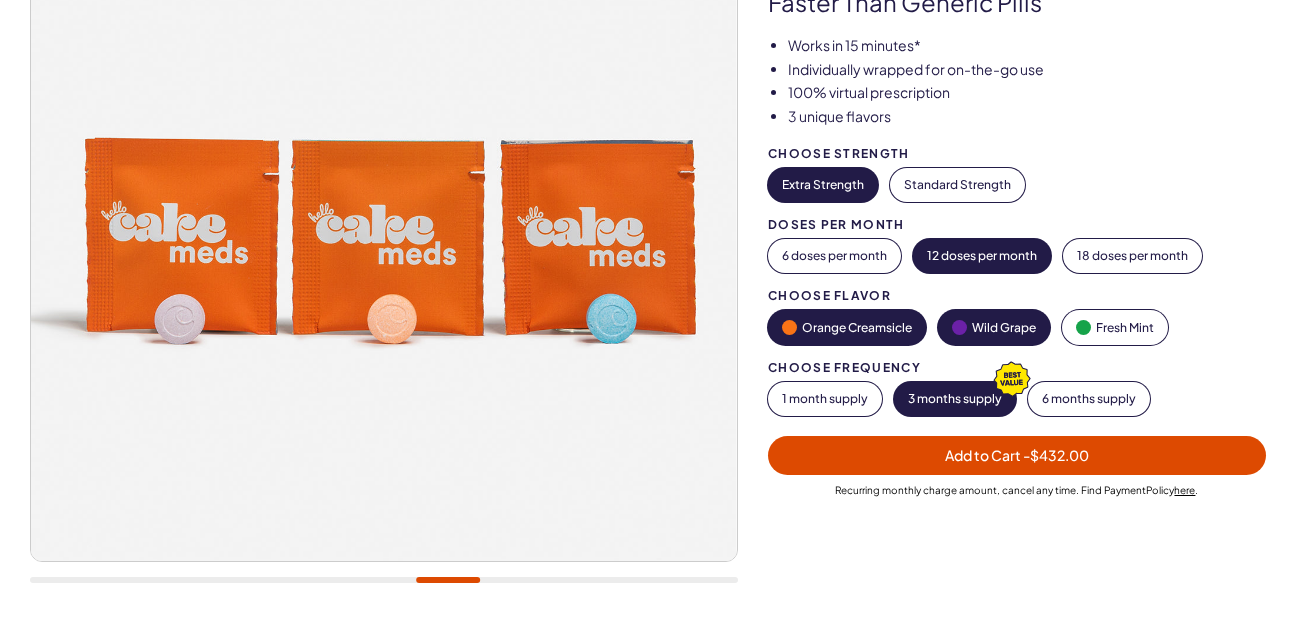 click on "Orange Creamsicle" at bounding box center (847, 327) 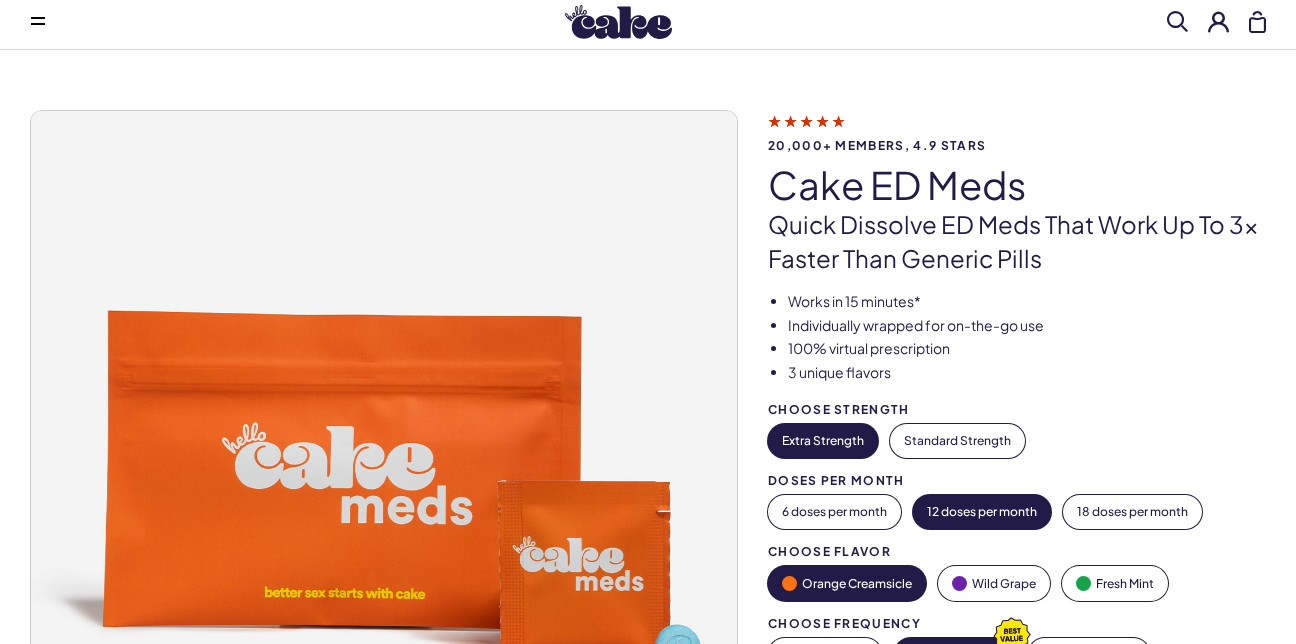 scroll, scrollTop: 0, scrollLeft: 0, axis: both 